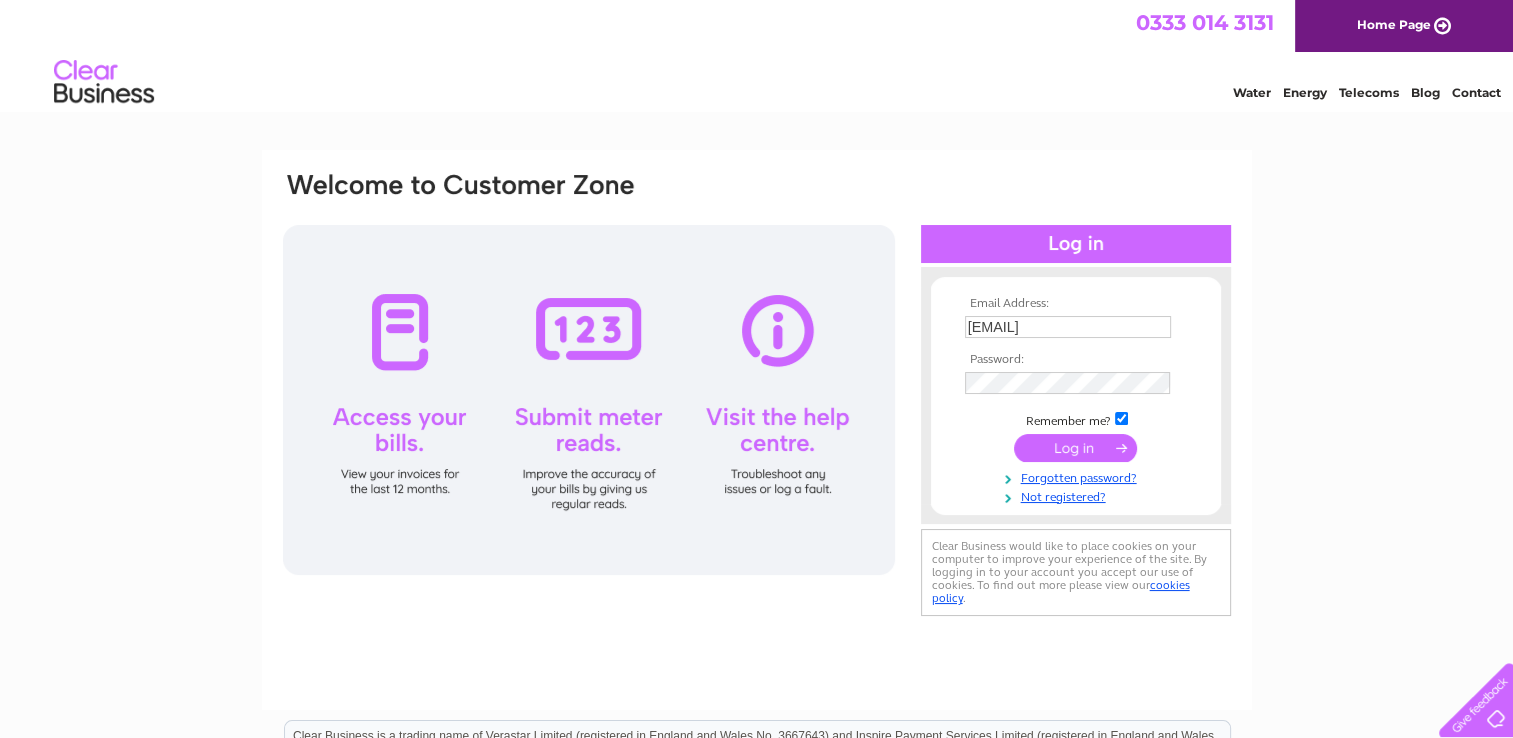 scroll, scrollTop: 0, scrollLeft: 0, axis: both 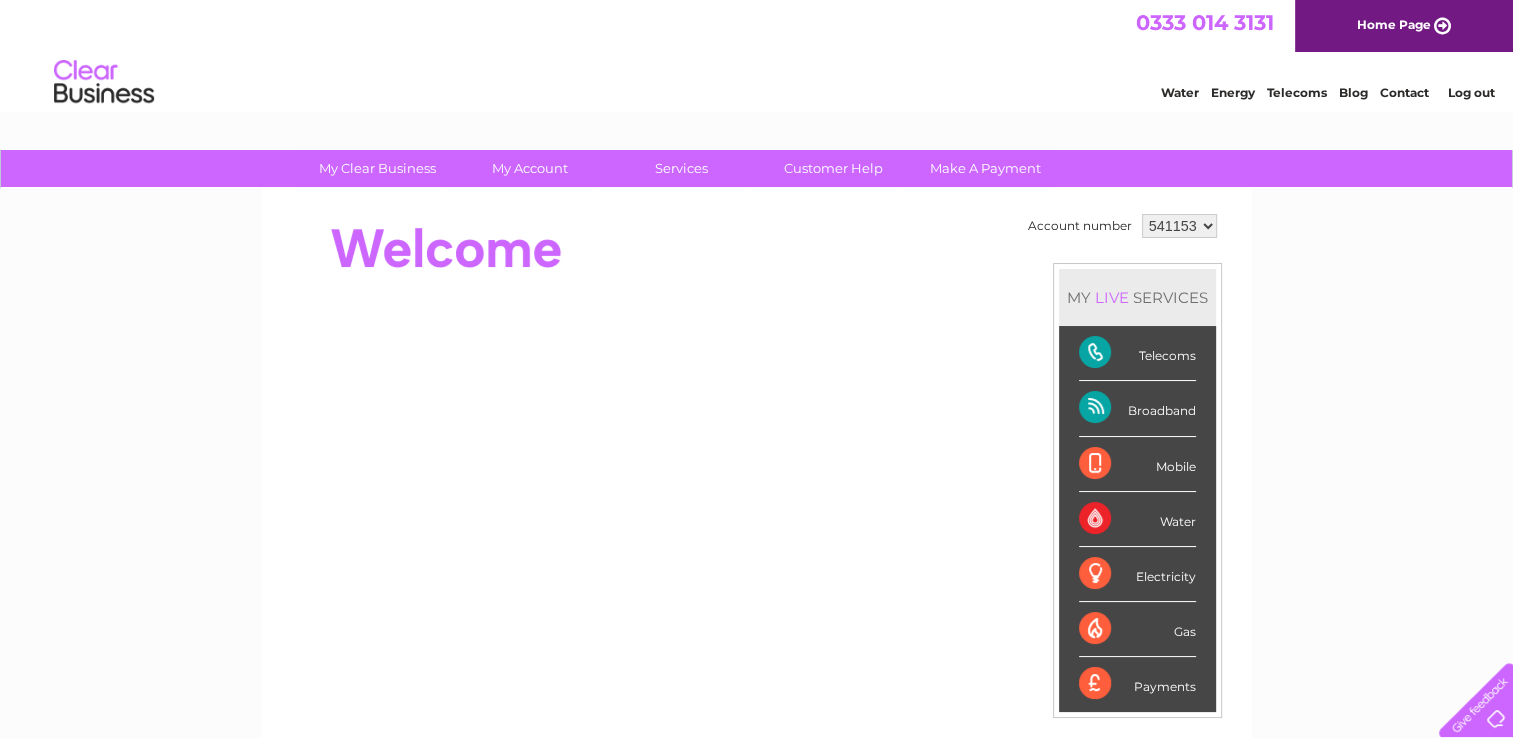 click on "Telecoms" at bounding box center [1137, 353] 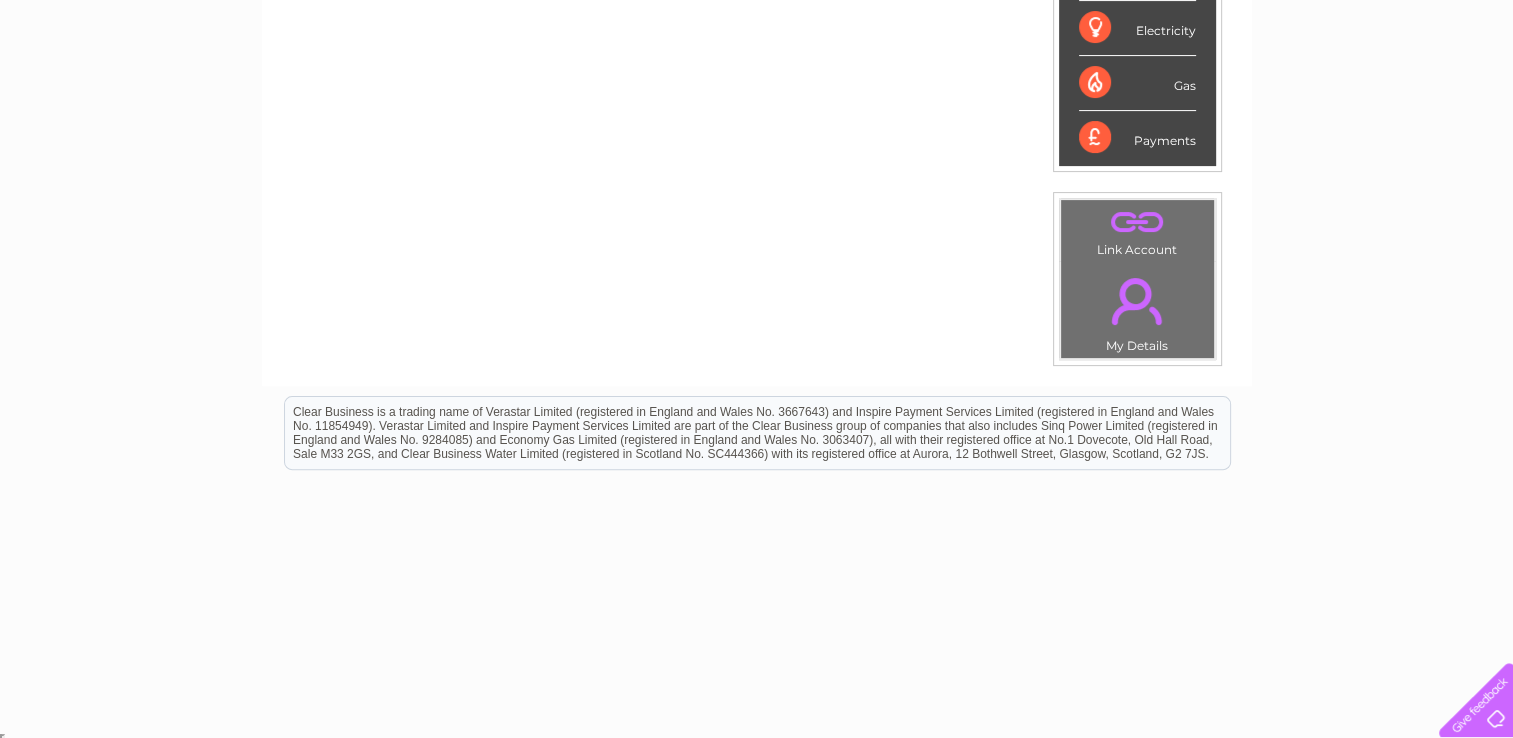 scroll, scrollTop: 0, scrollLeft: 0, axis: both 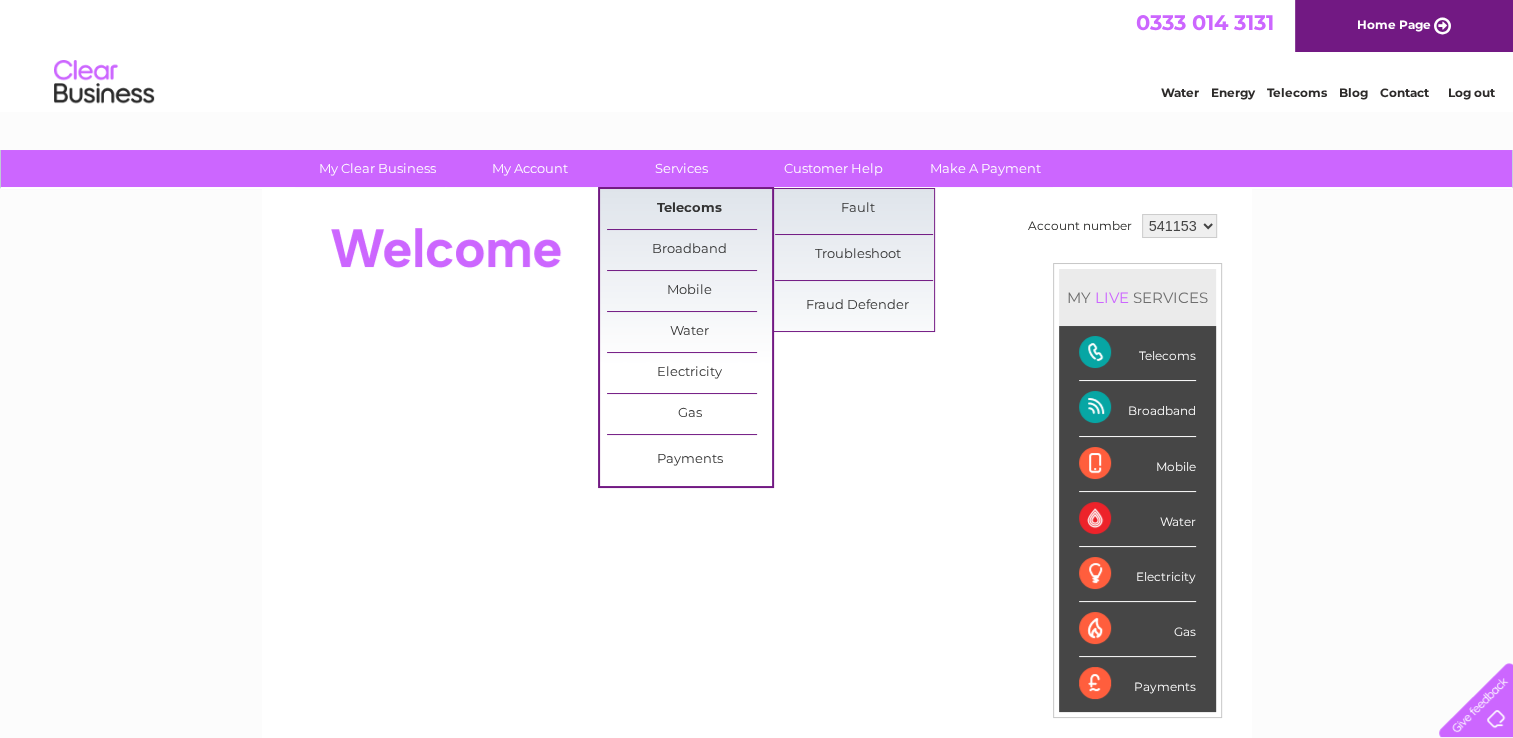 click on "Telecoms" at bounding box center (689, 209) 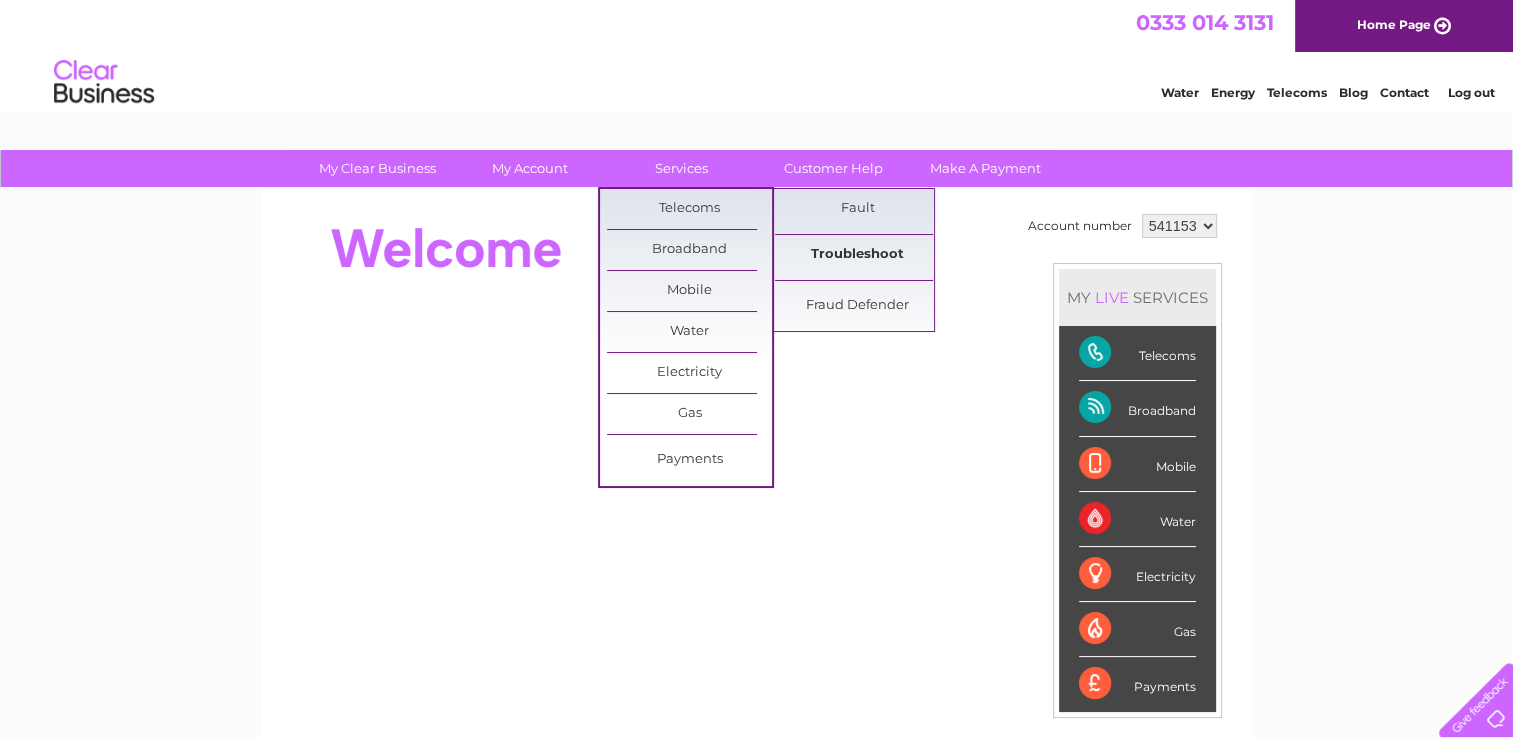 click on "Troubleshoot" at bounding box center (857, 255) 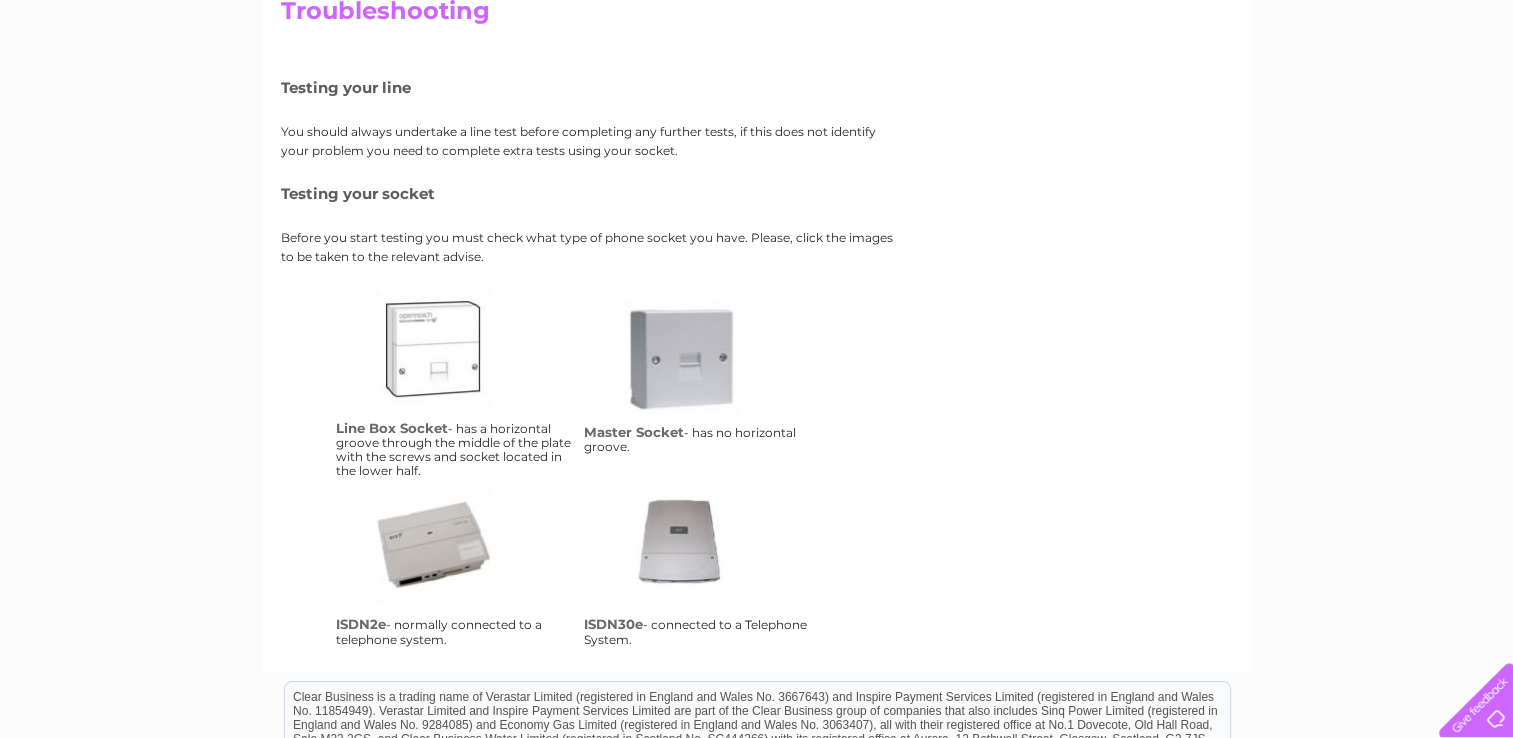 scroll, scrollTop: 0, scrollLeft: 0, axis: both 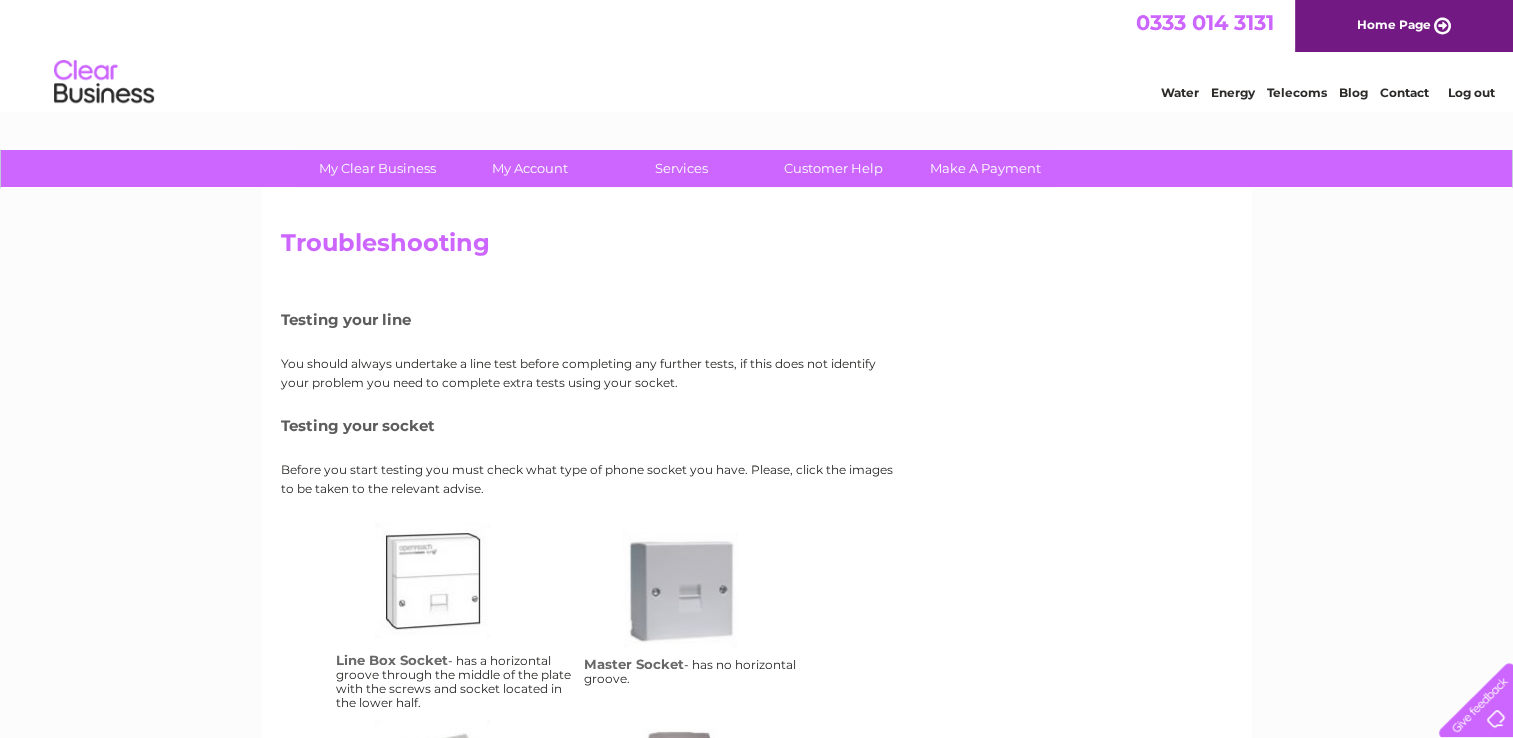click on "Contact" at bounding box center [1404, 92] 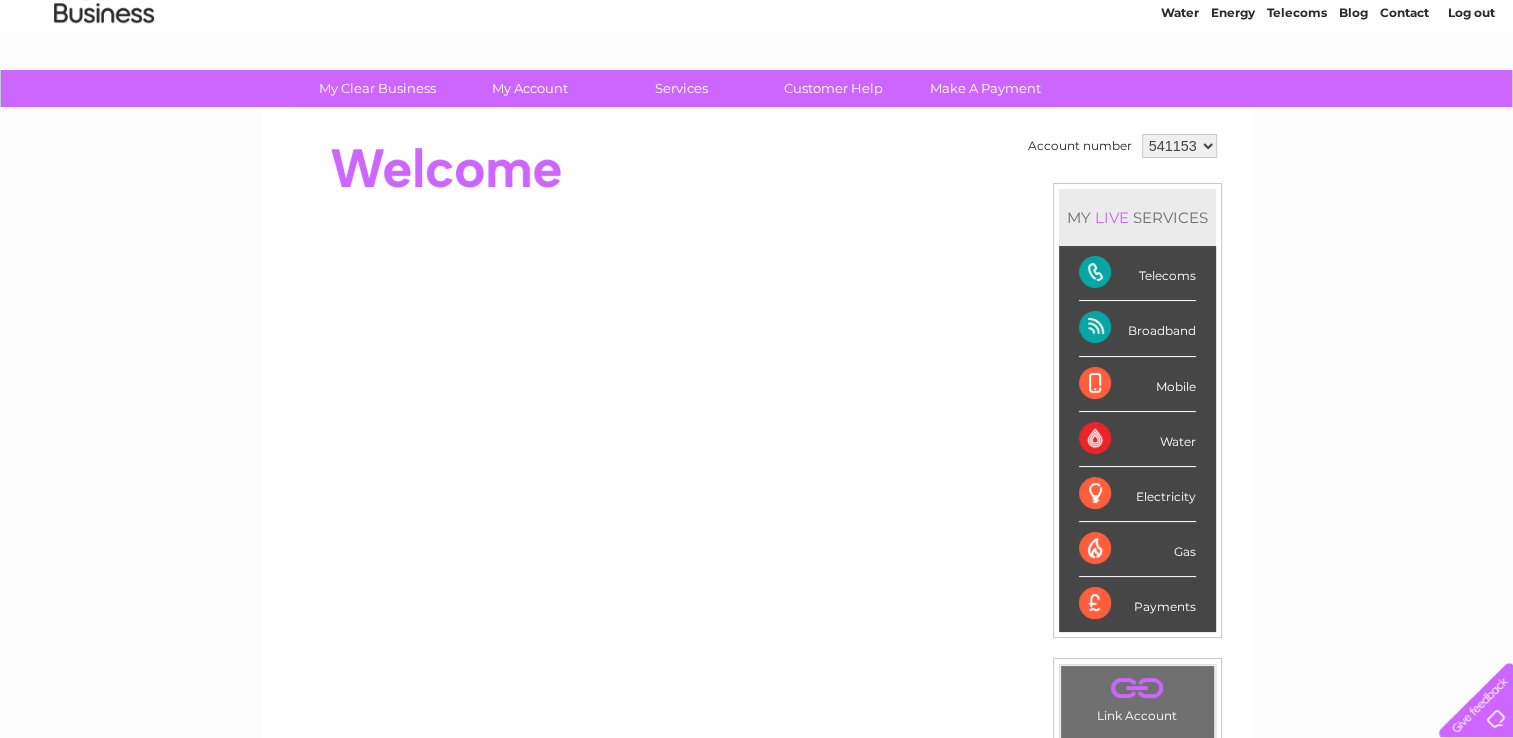 scroll, scrollTop: 46, scrollLeft: 0, axis: vertical 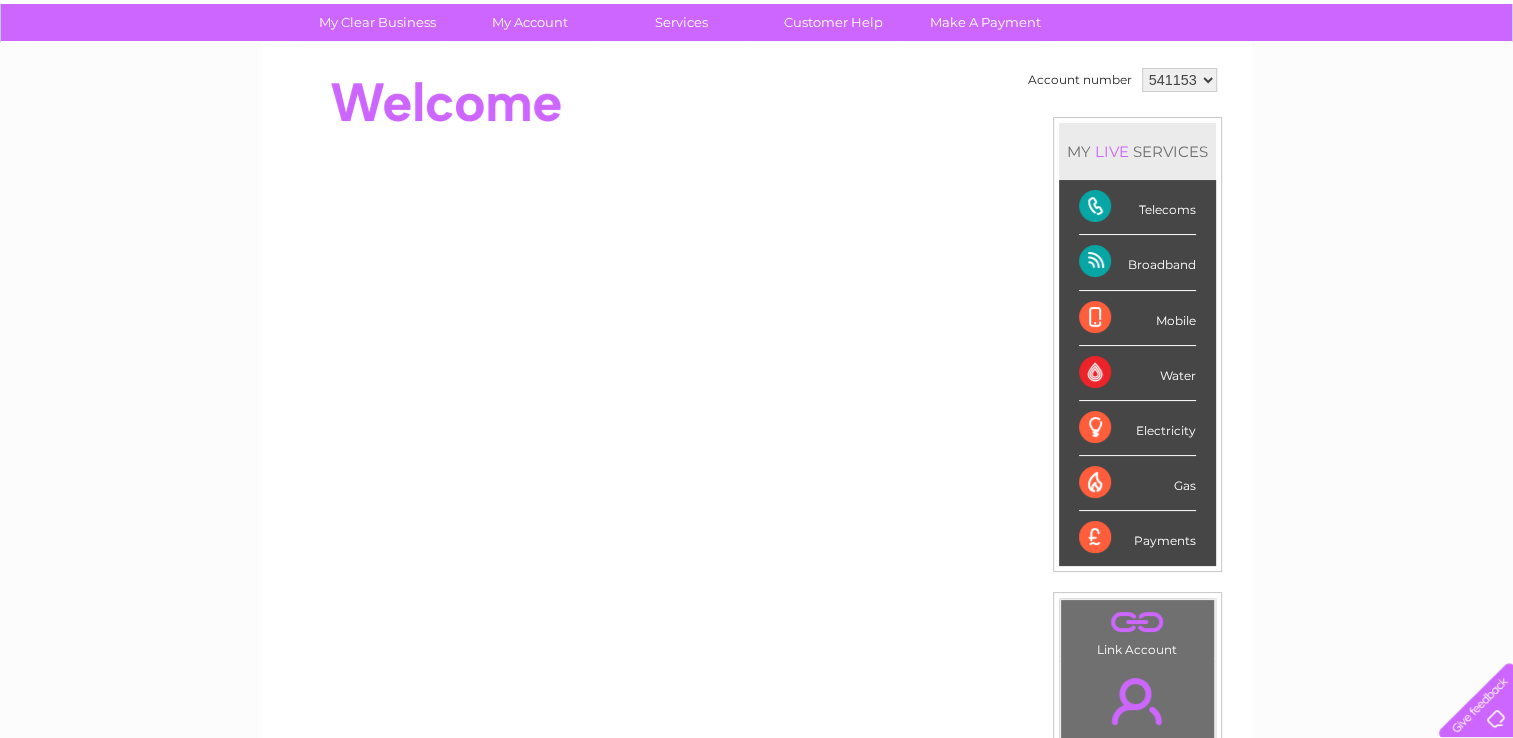 click on "Telecoms" at bounding box center [1137, 207] 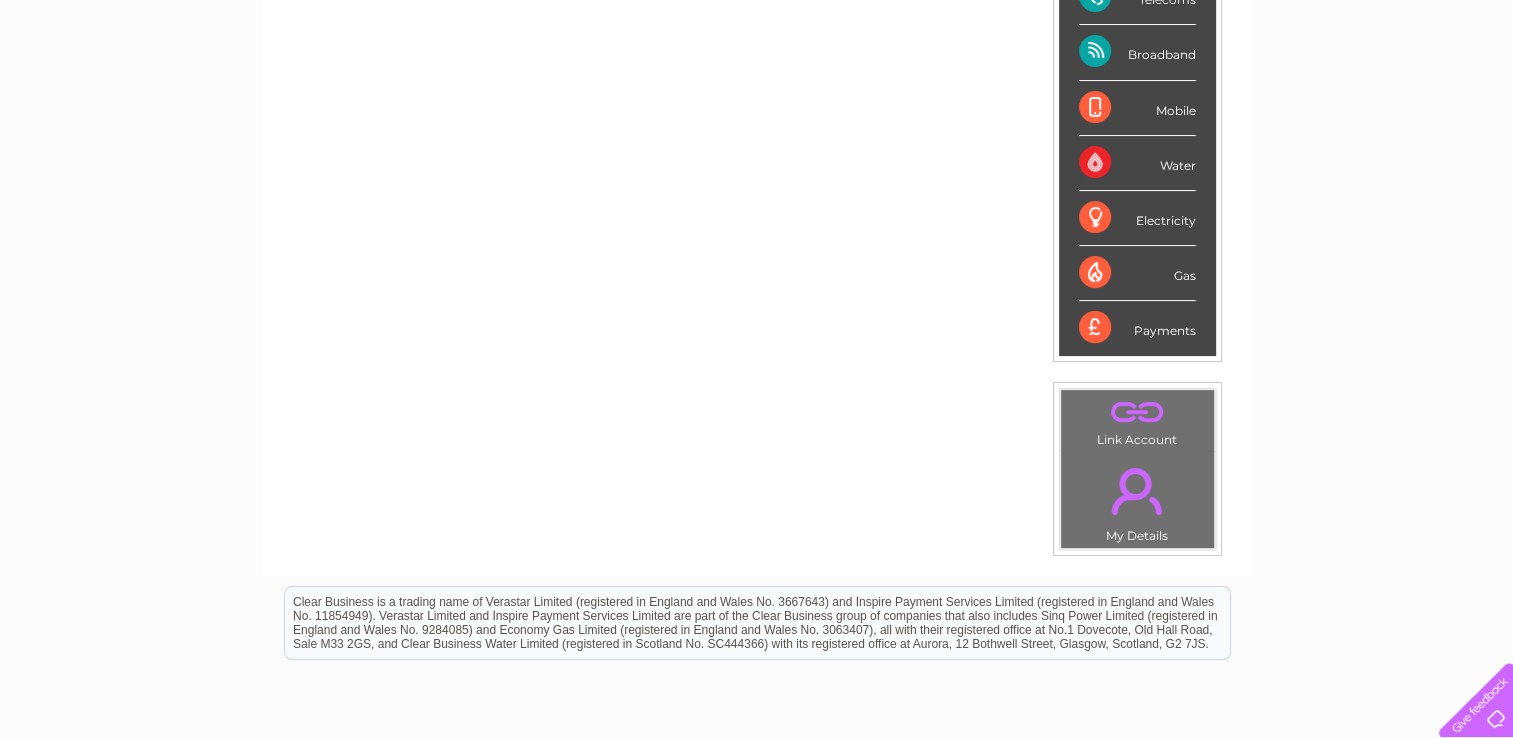 scroll, scrollTop: 0, scrollLeft: 0, axis: both 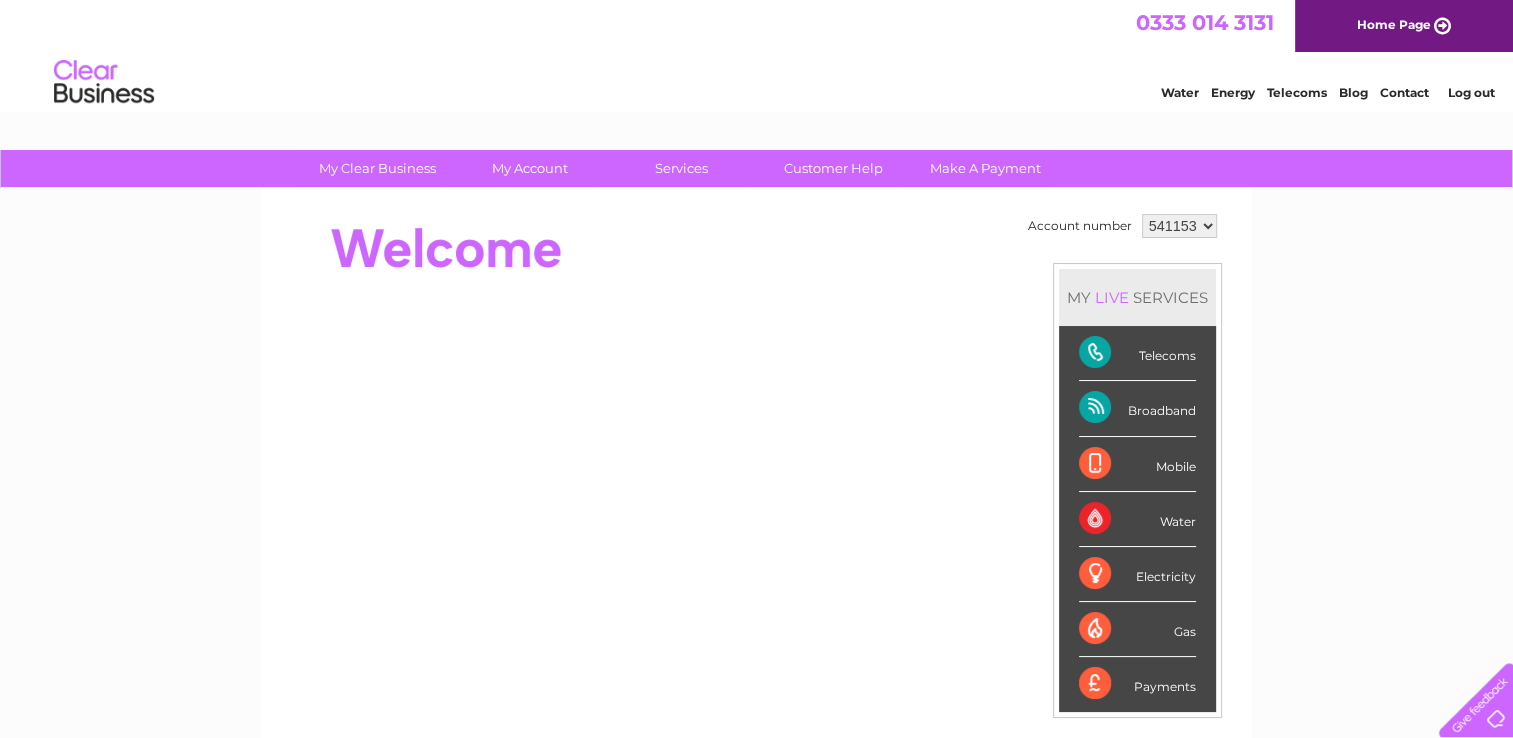 click on "Contact" at bounding box center (1404, 92) 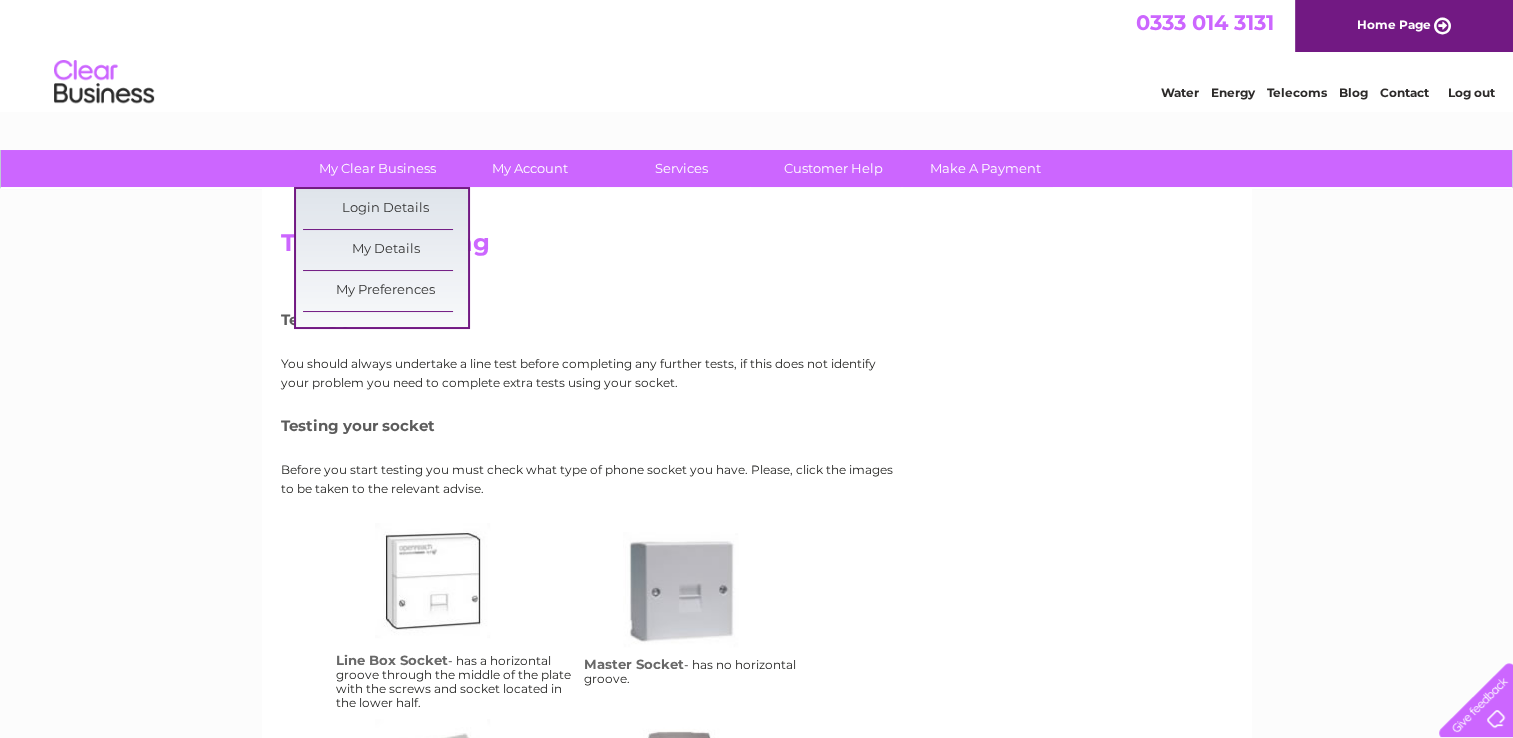 scroll, scrollTop: 0, scrollLeft: 0, axis: both 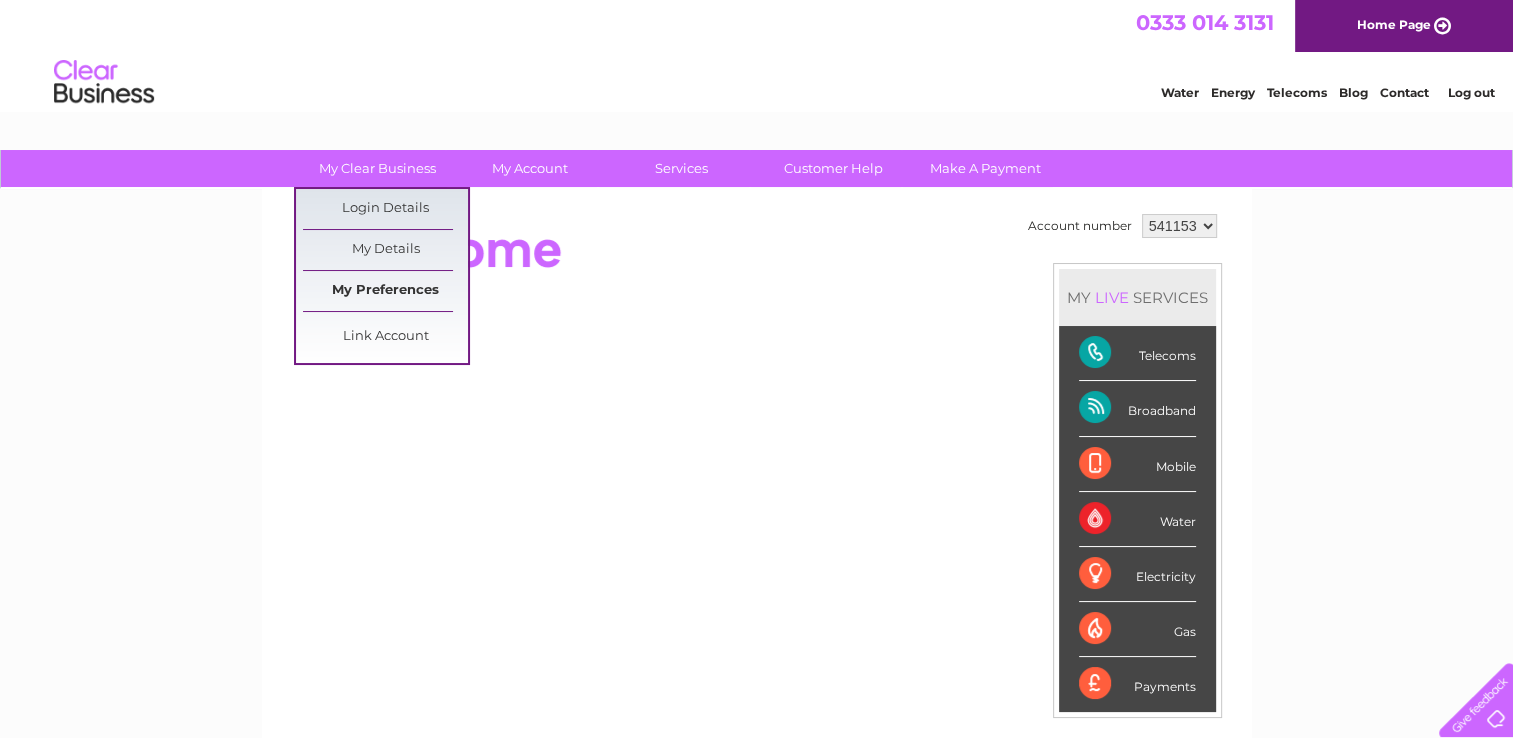 click on "My Preferences" at bounding box center (385, 291) 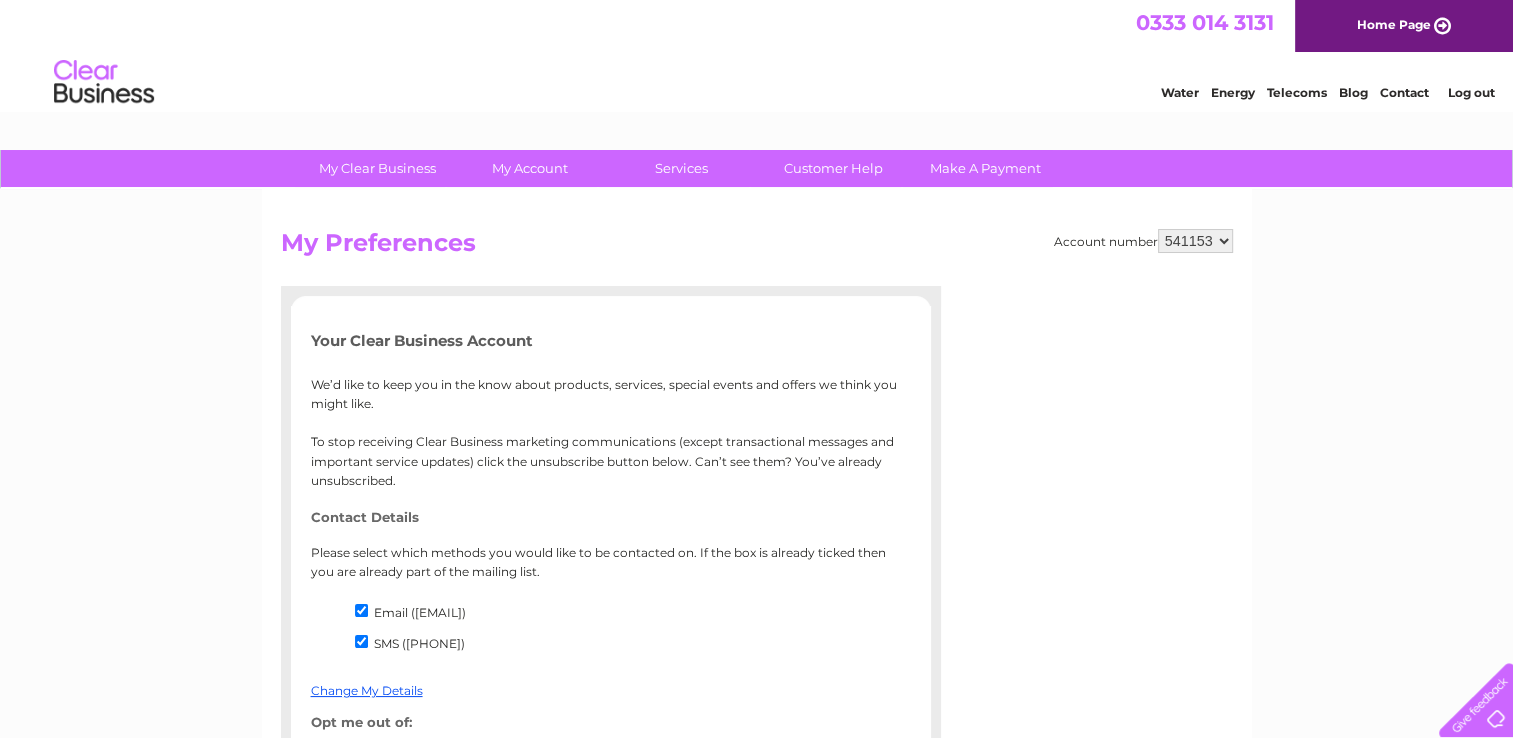 scroll, scrollTop: 0, scrollLeft: 0, axis: both 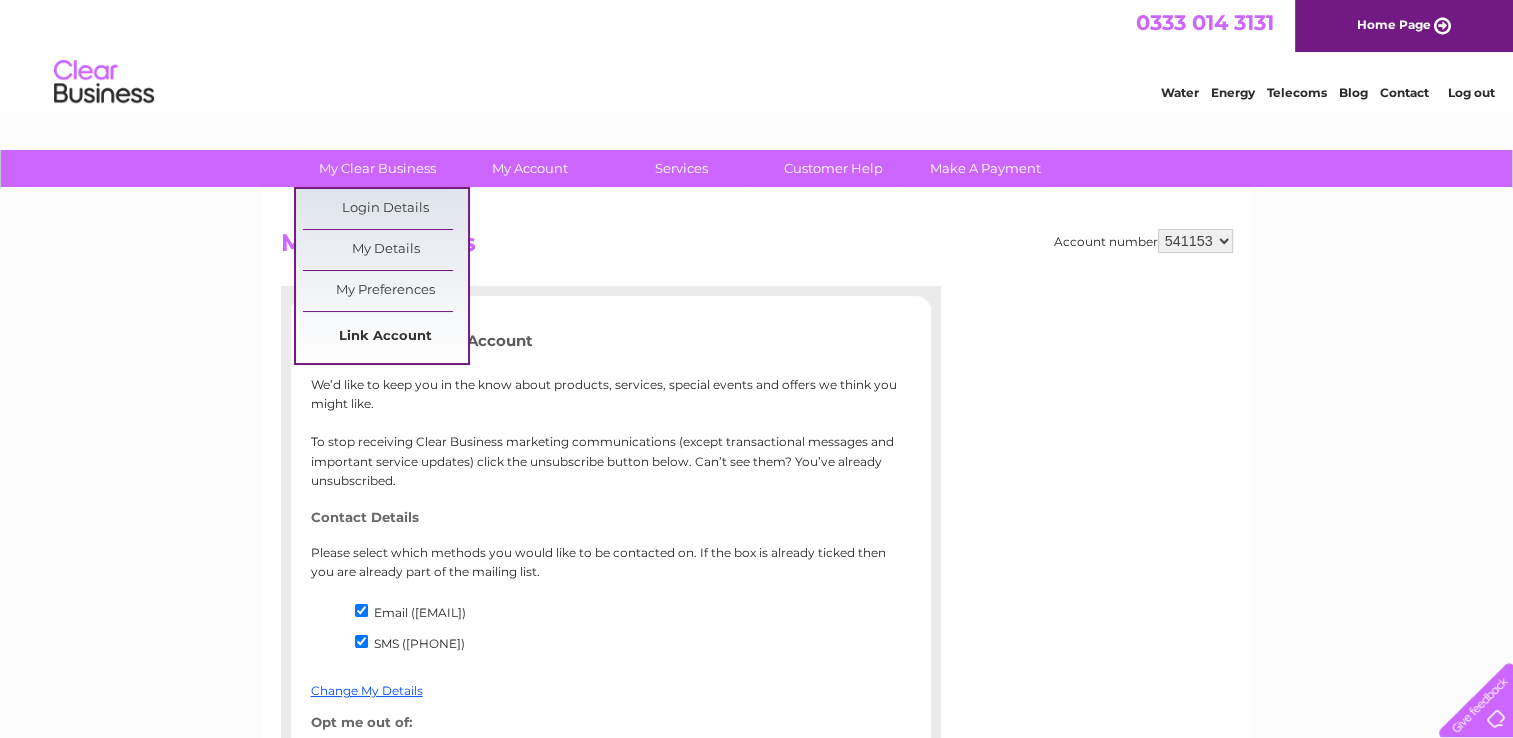 click on "Link Account" at bounding box center [385, 337] 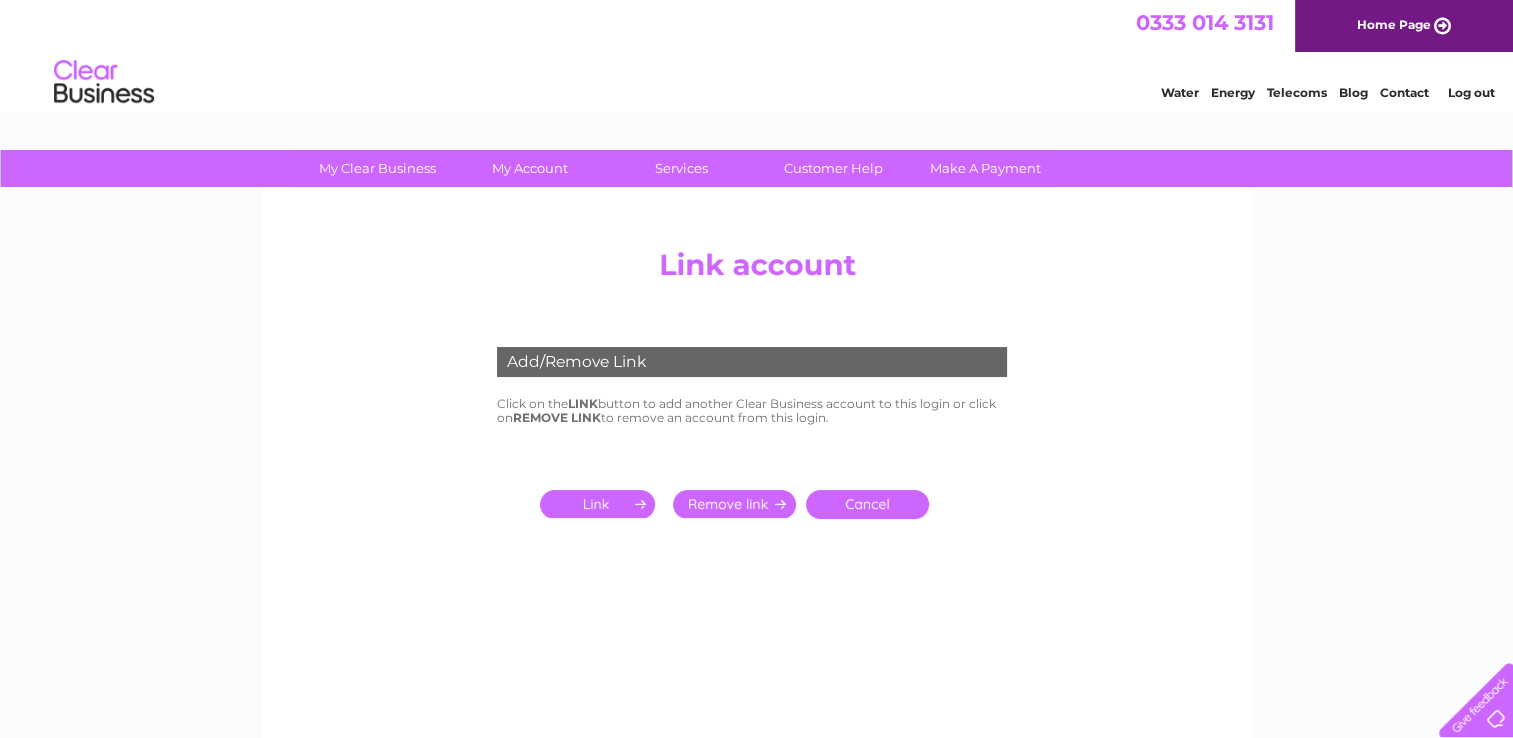 scroll, scrollTop: 0, scrollLeft: 0, axis: both 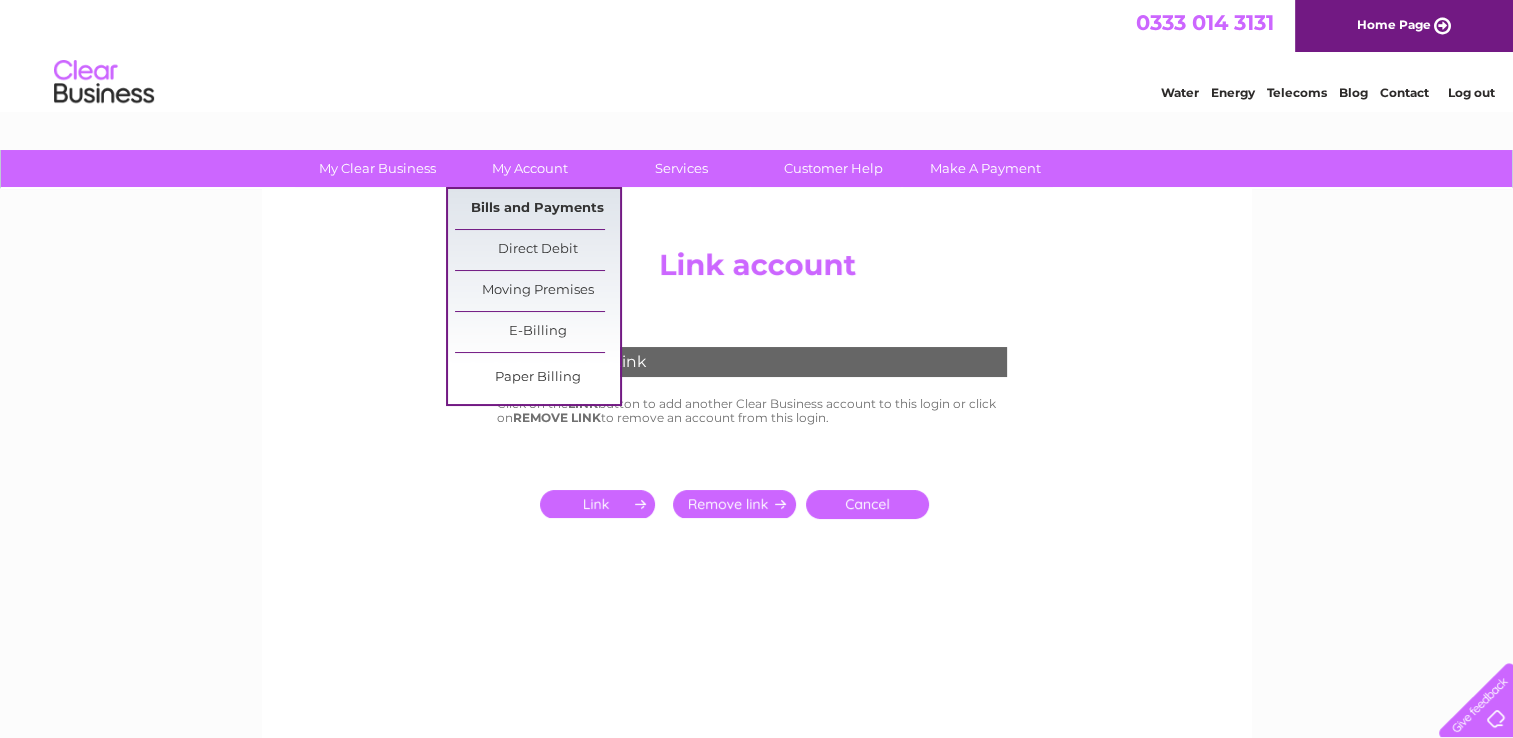 click on "Bills and Payments" at bounding box center [537, 209] 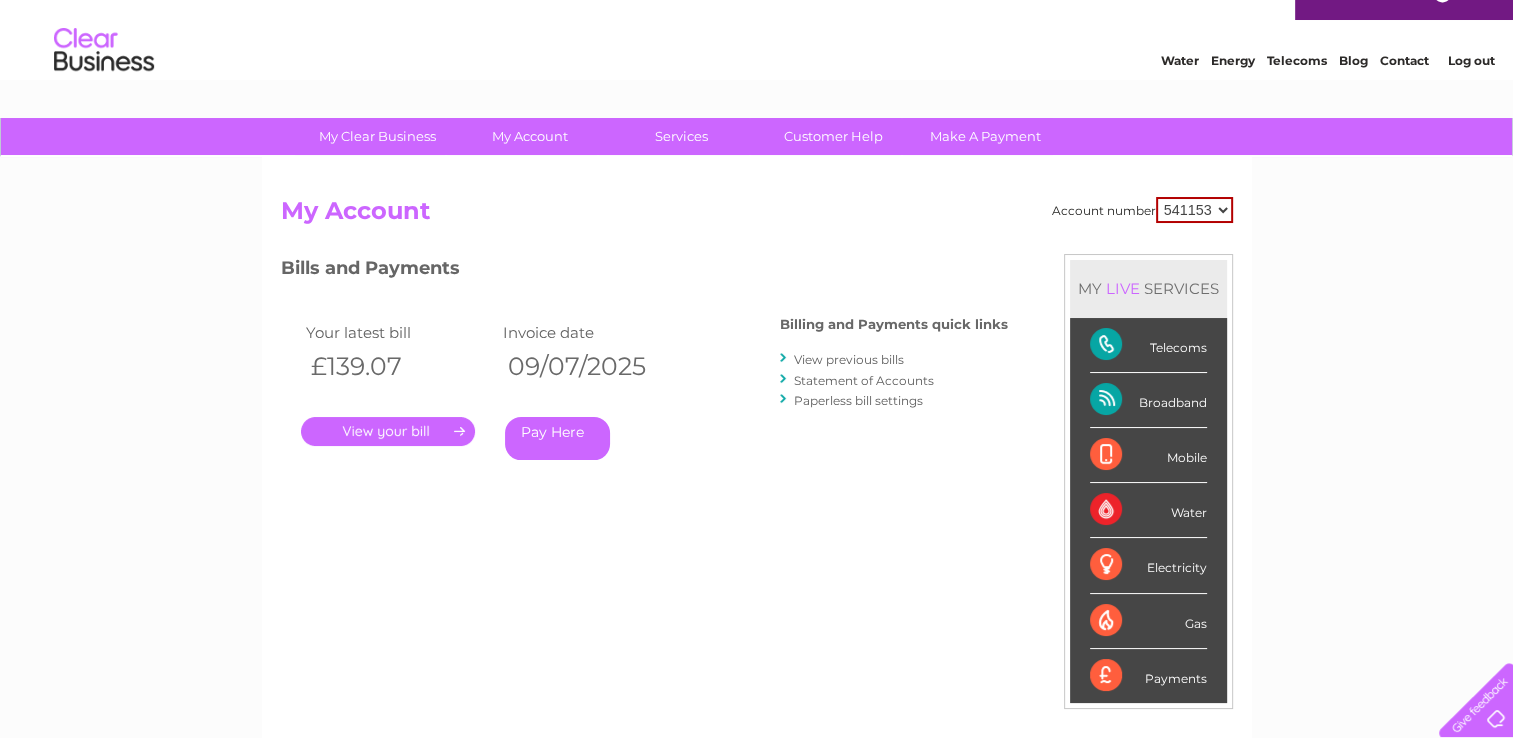 scroll, scrollTop: 0, scrollLeft: 0, axis: both 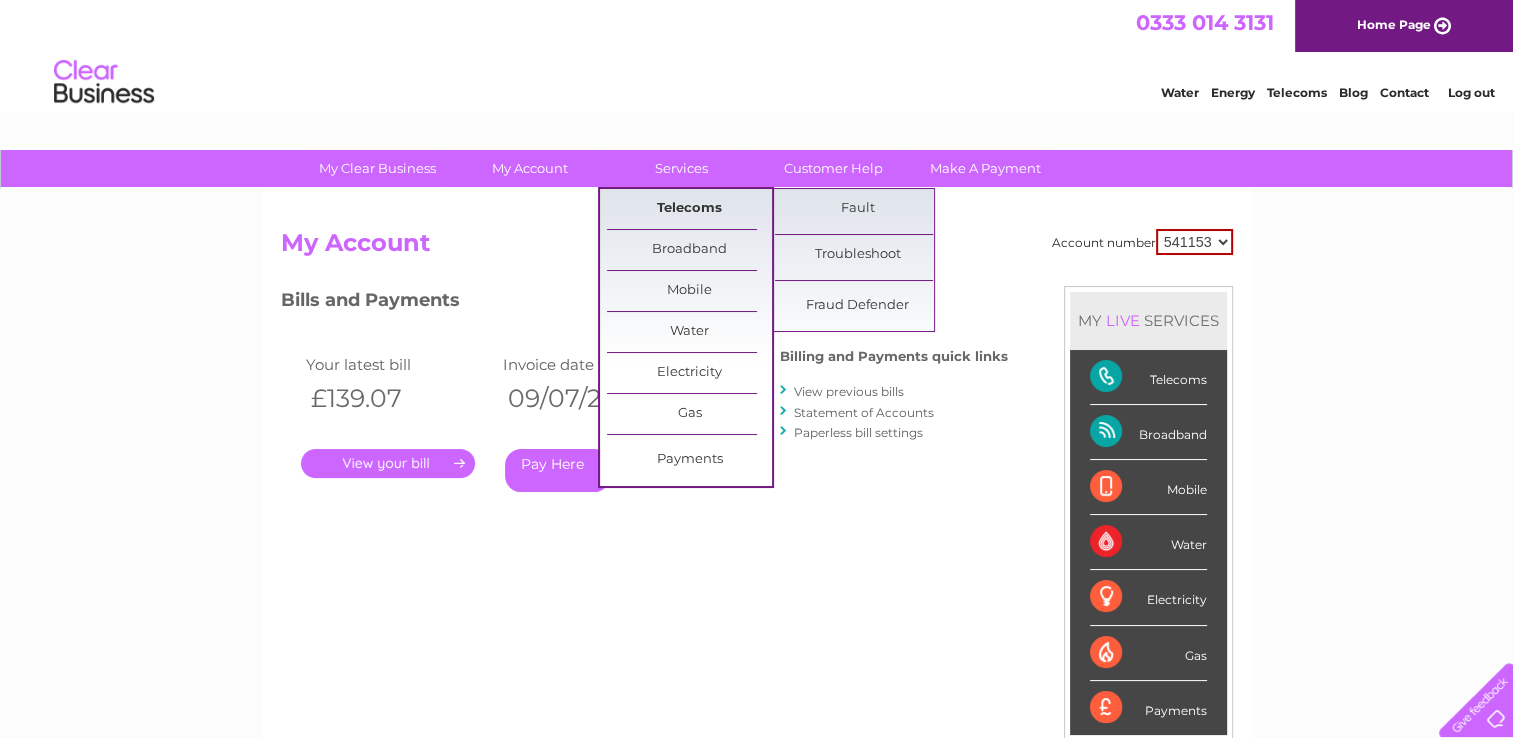 click on "Telecoms" at bounding box center (689, 209) 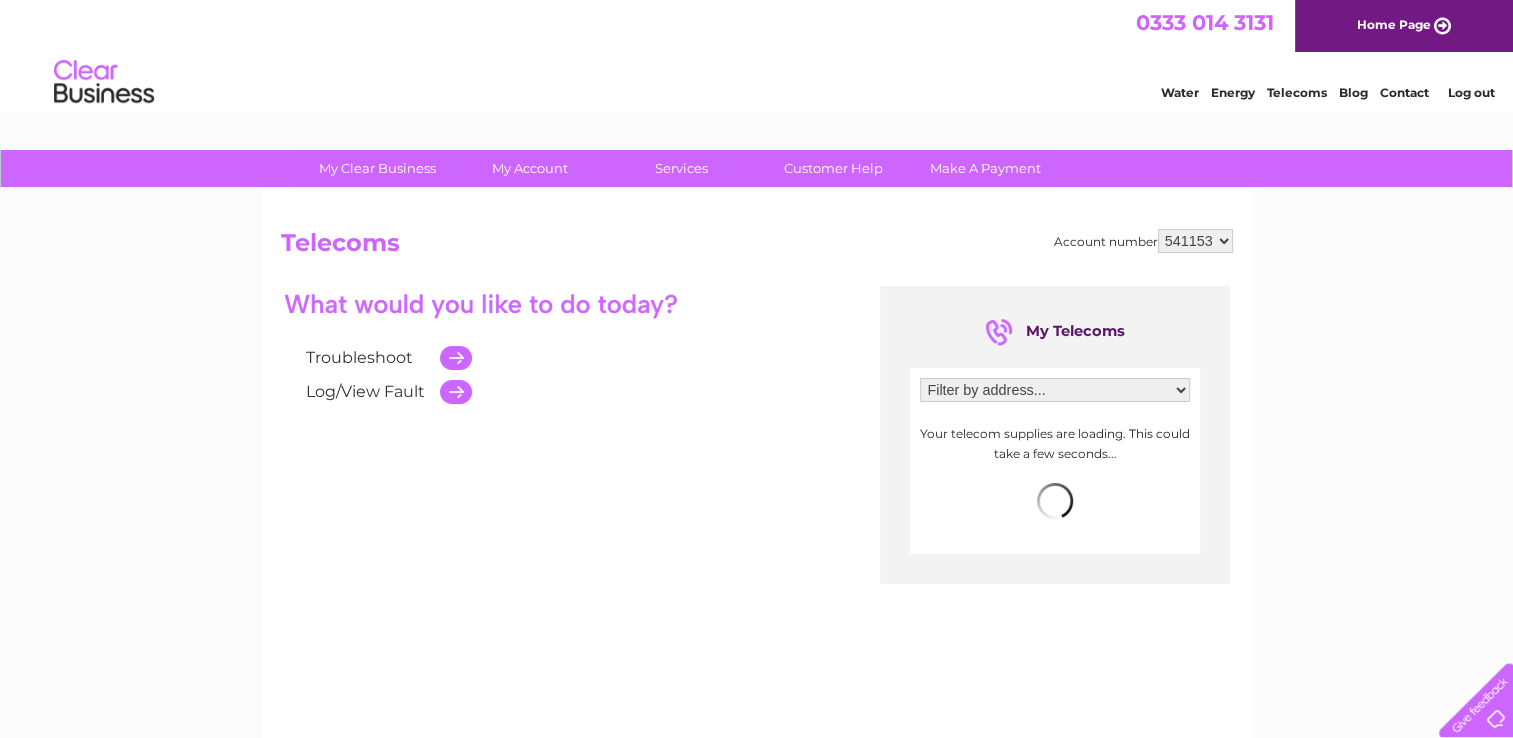 scroll, scrollTop: 0, scrollLeft: 0, axis: both 